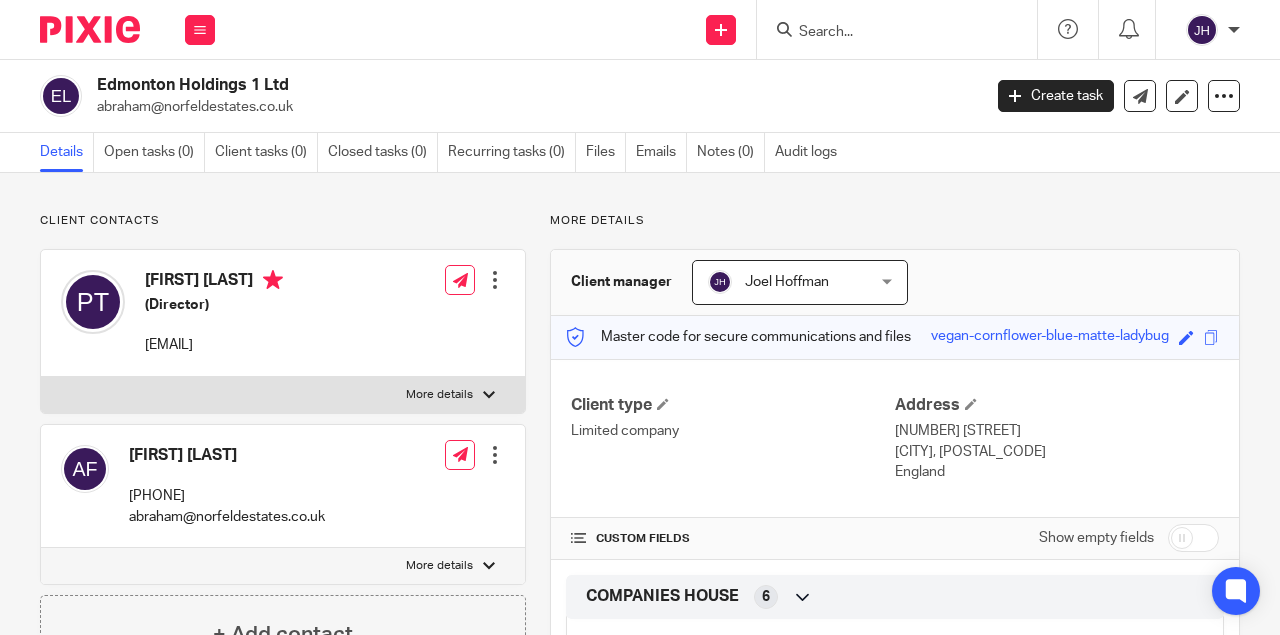 scroll, scrollTop: 0, scrollLeft: 0, axis: both 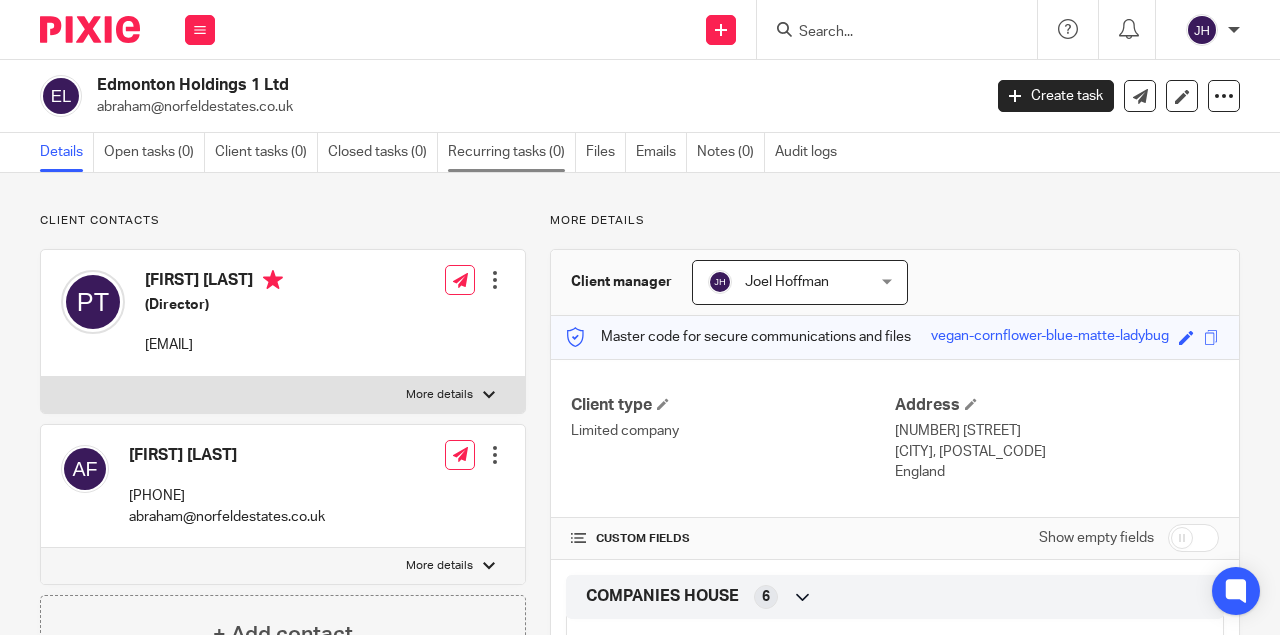 drag, startPoint x: 516, startPoint y: 230, endPoint x: 493, endPoint y: 152, distance: 81.32035 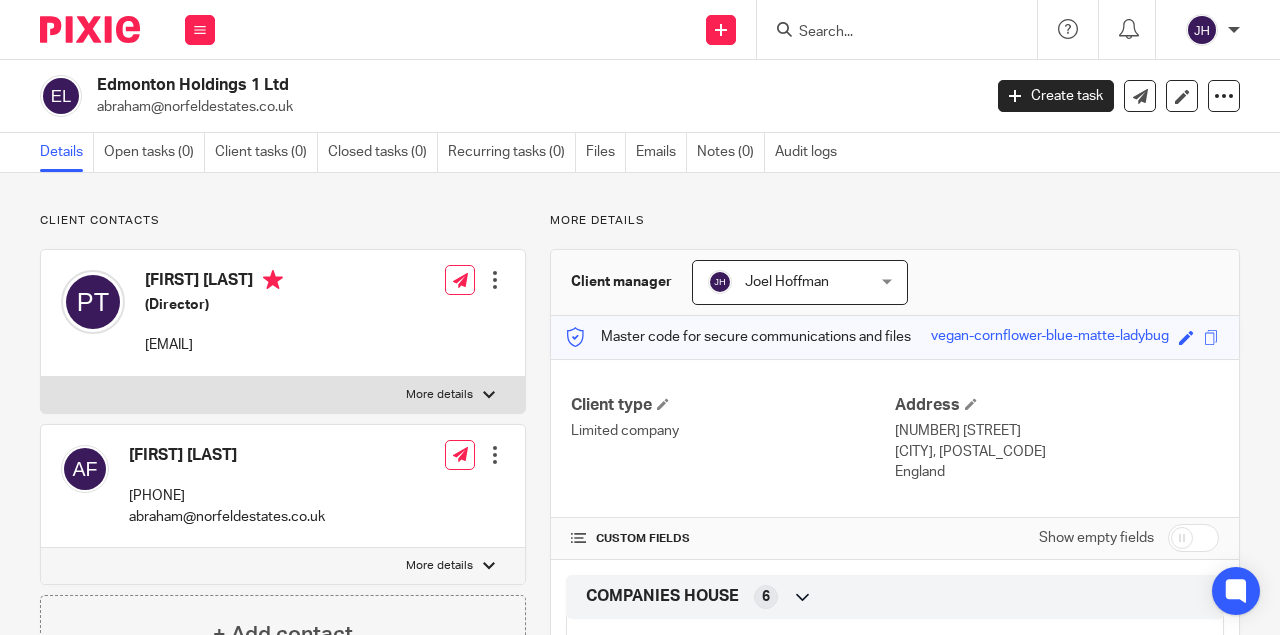 click at bounding box center [887, 33] 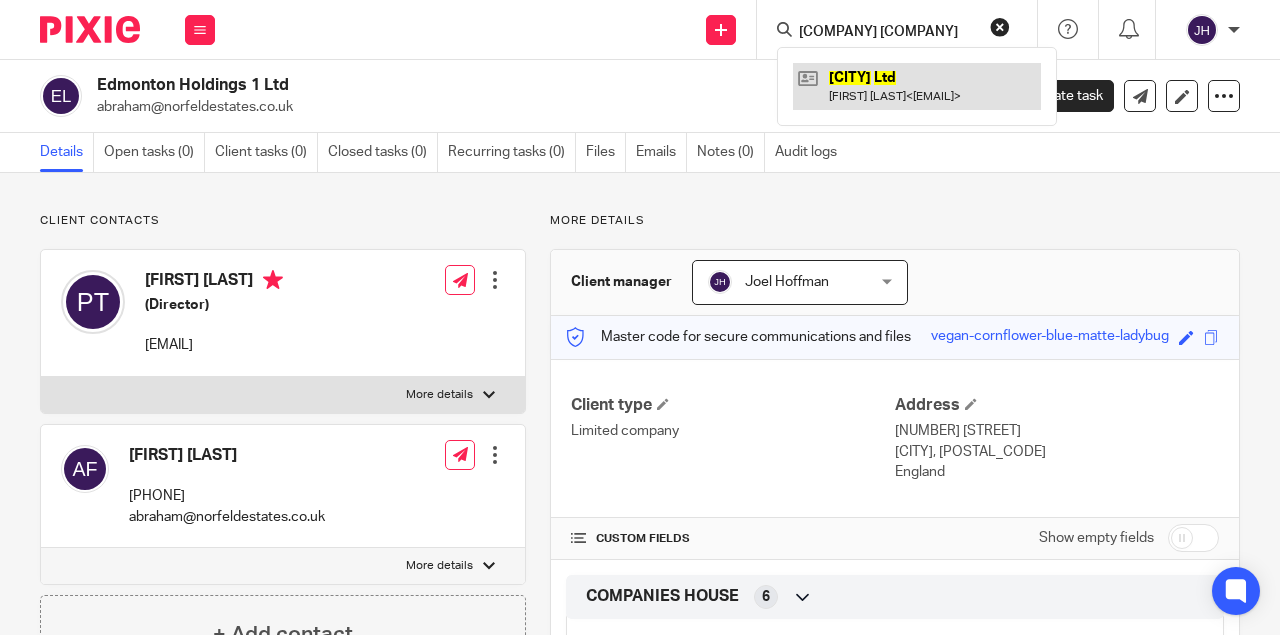 type on "Airmont ltd" 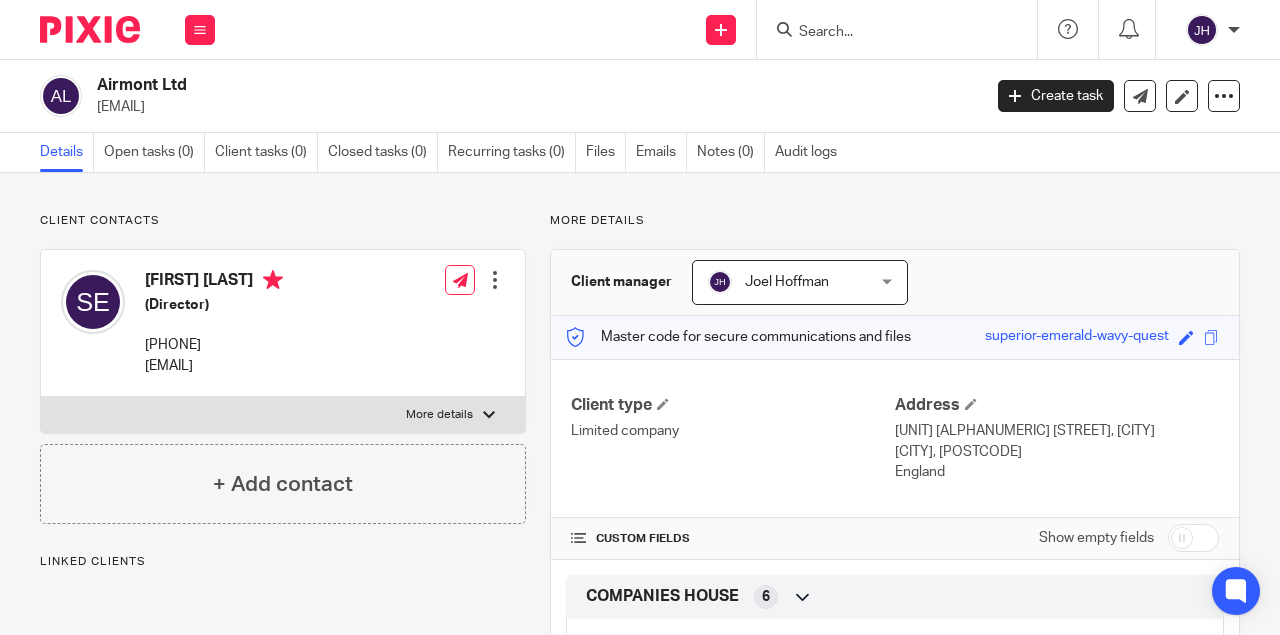 scroll, scrollTop: 0, scrollLeft: 0, axis: both 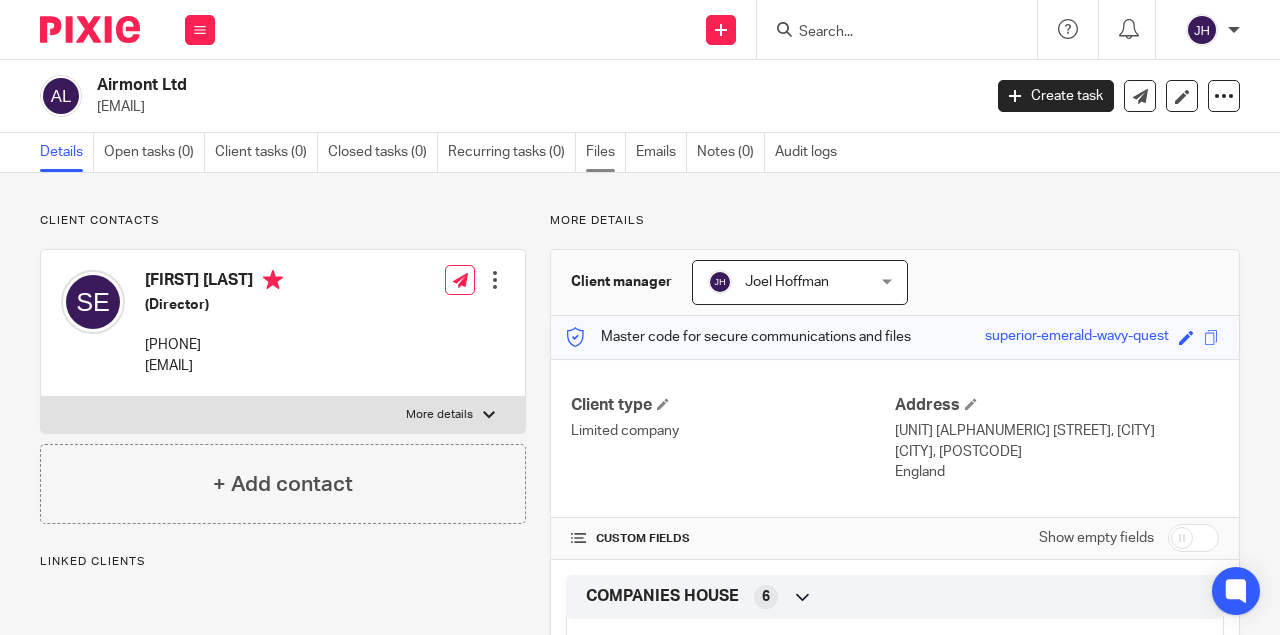 click on "Files" at bounding box center [606, 152] 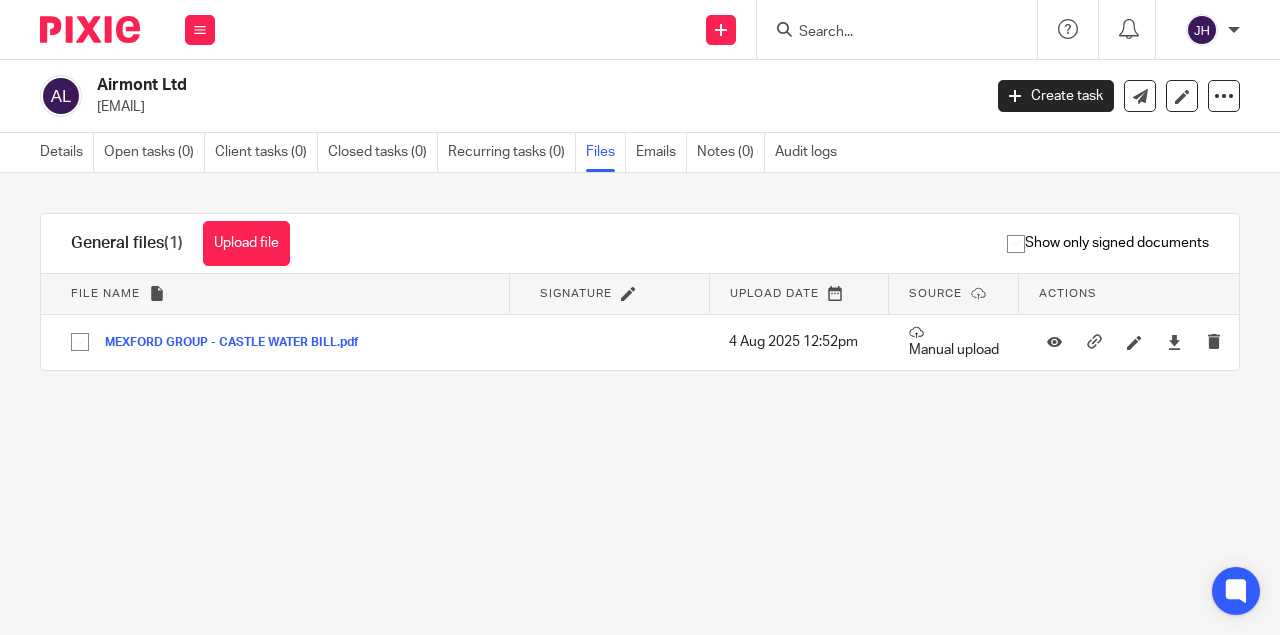 scroll, scrollTop: 0, scrollLeft: 0, axis: both 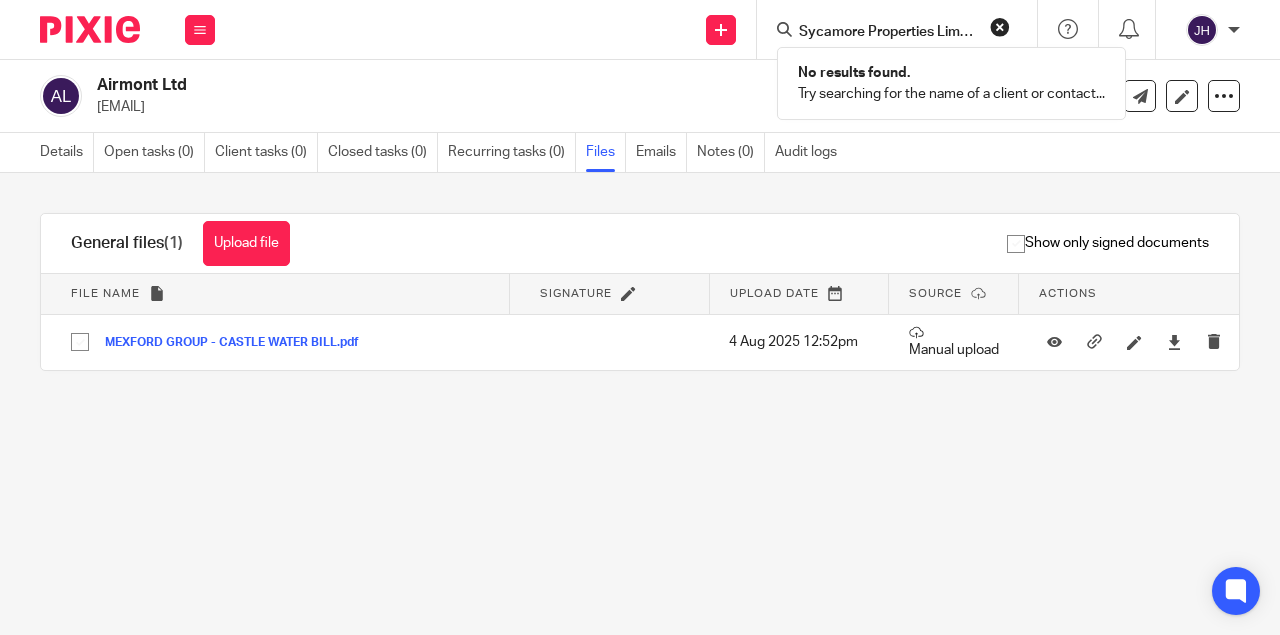 drag, startPoint x: 816, startPoint y: 32, endPoint x: 674, endPoint y: 48, distance: 142.89856 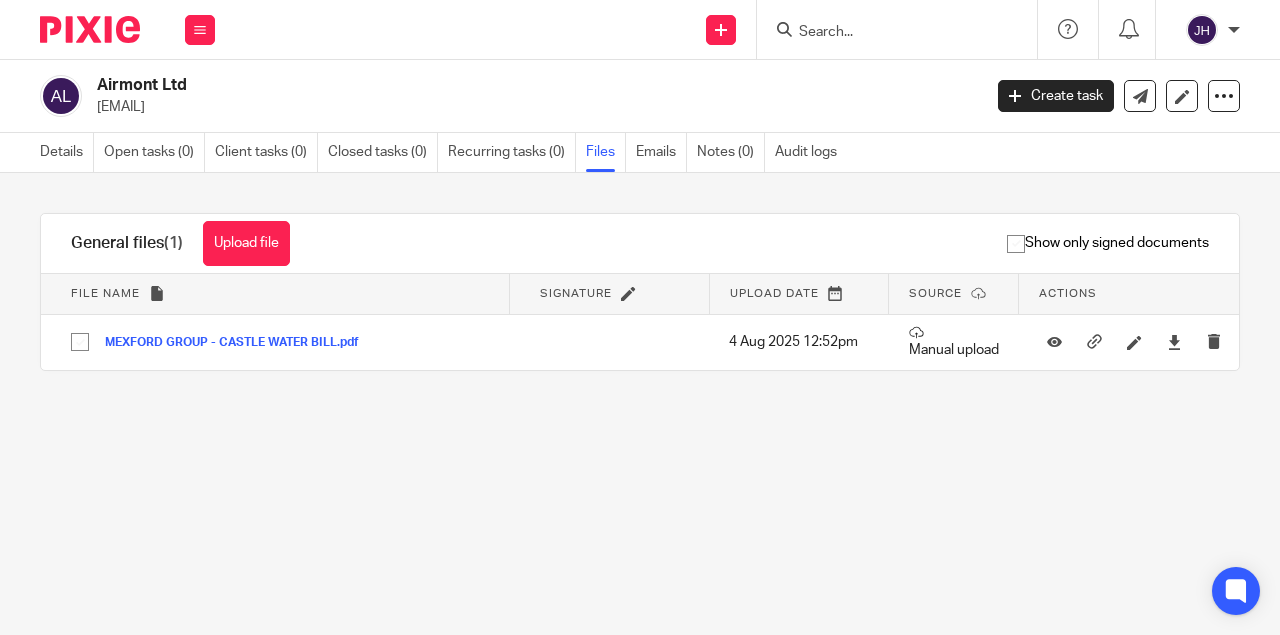 click at bounding box center [887, 33] 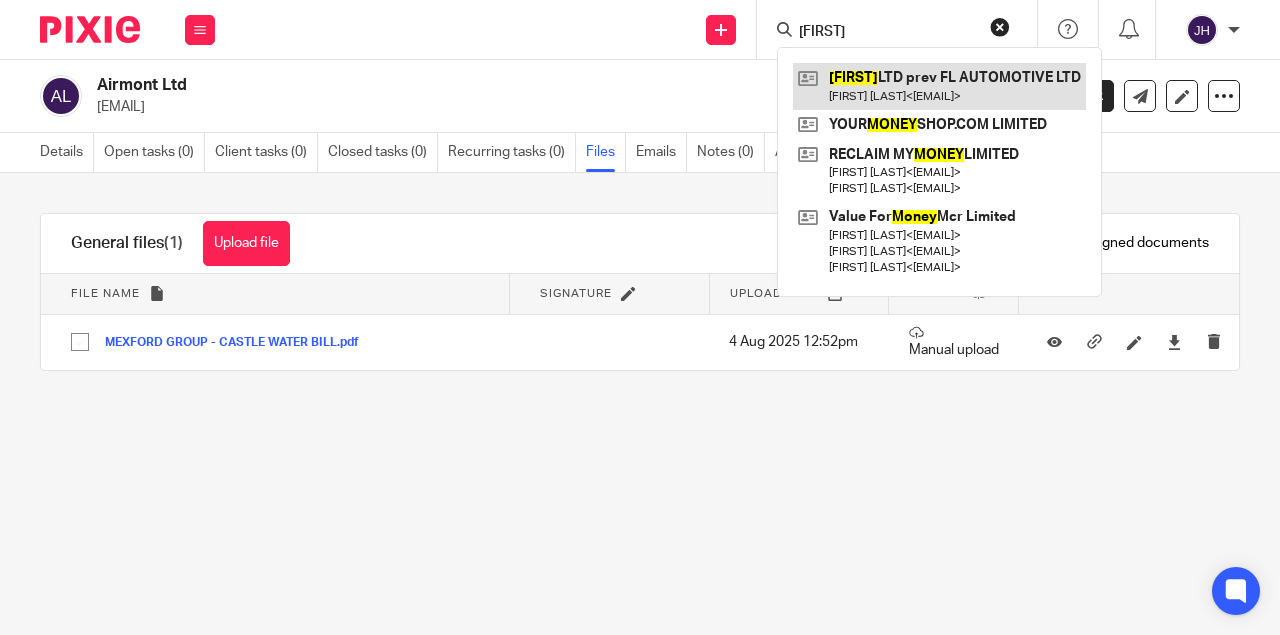 type on "[FIRST]" 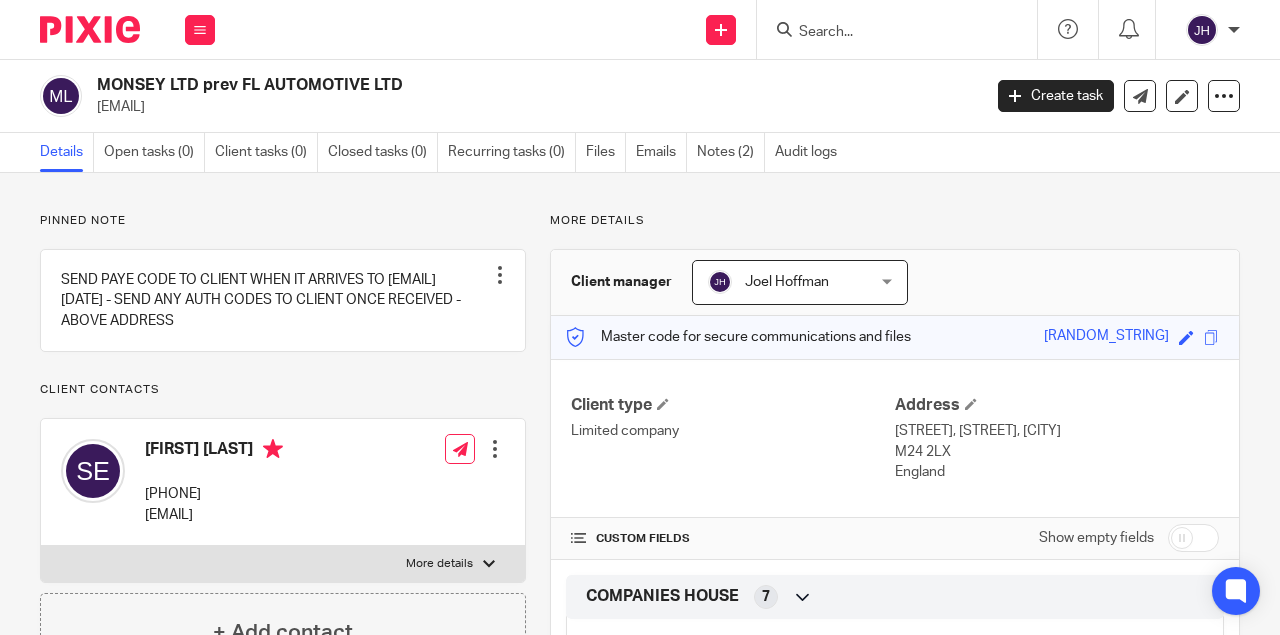 scroll, scrollTop: 0, scrollLeft: 0, axis: both 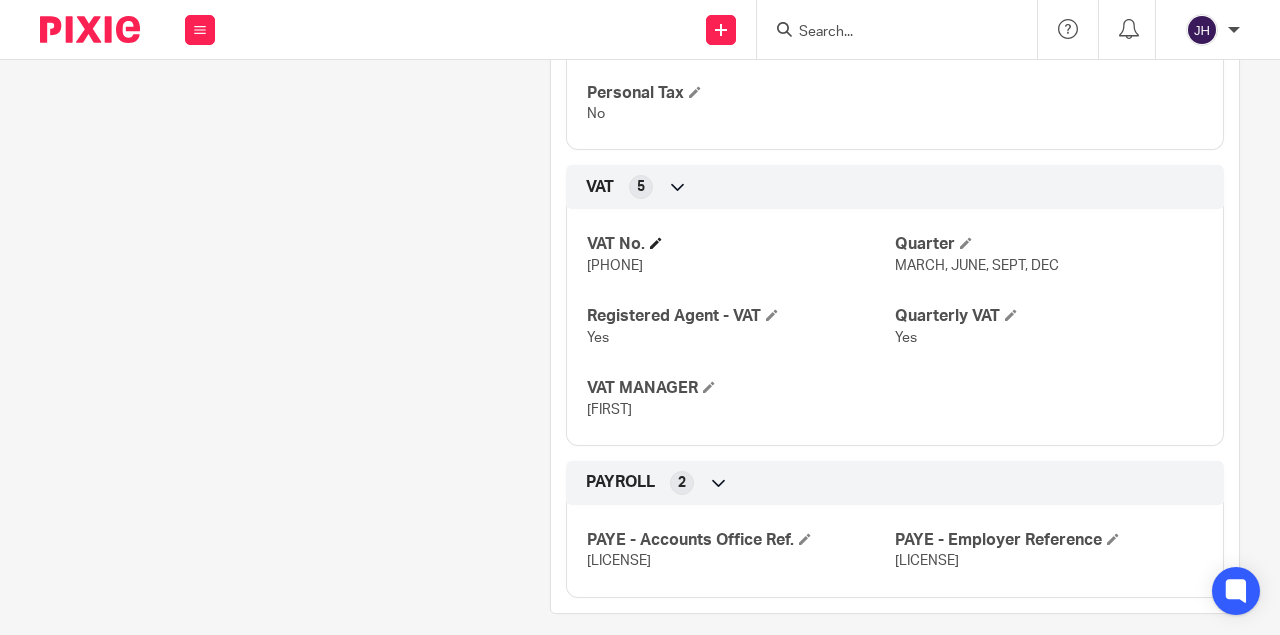 click on "VAT No." at bounding box center (741, 244) 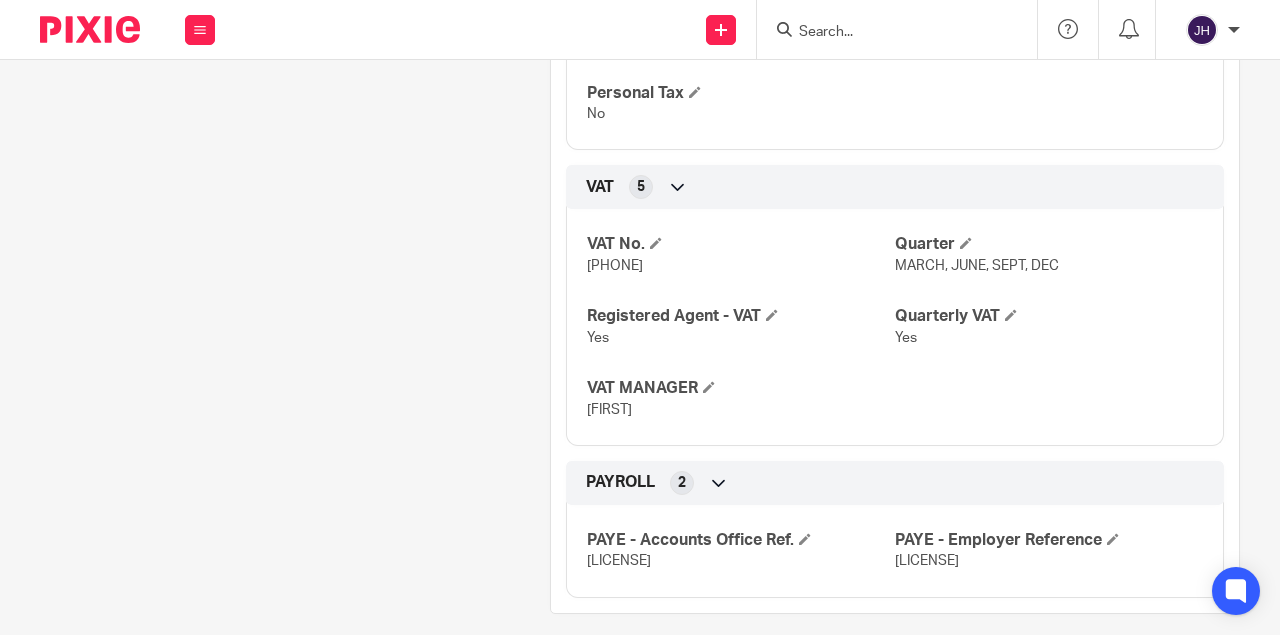 click on "414037729" at bounding box center [615, 266] 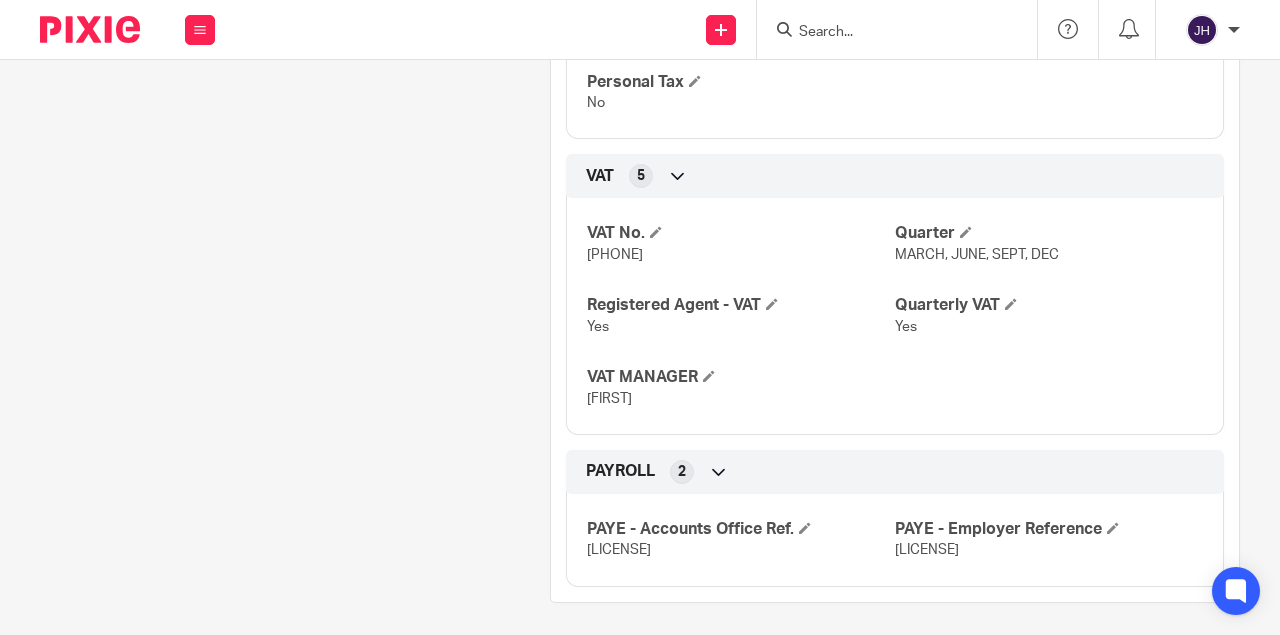scroll, scrollTop: 1014, scrollLeft: 0, axis: vertical 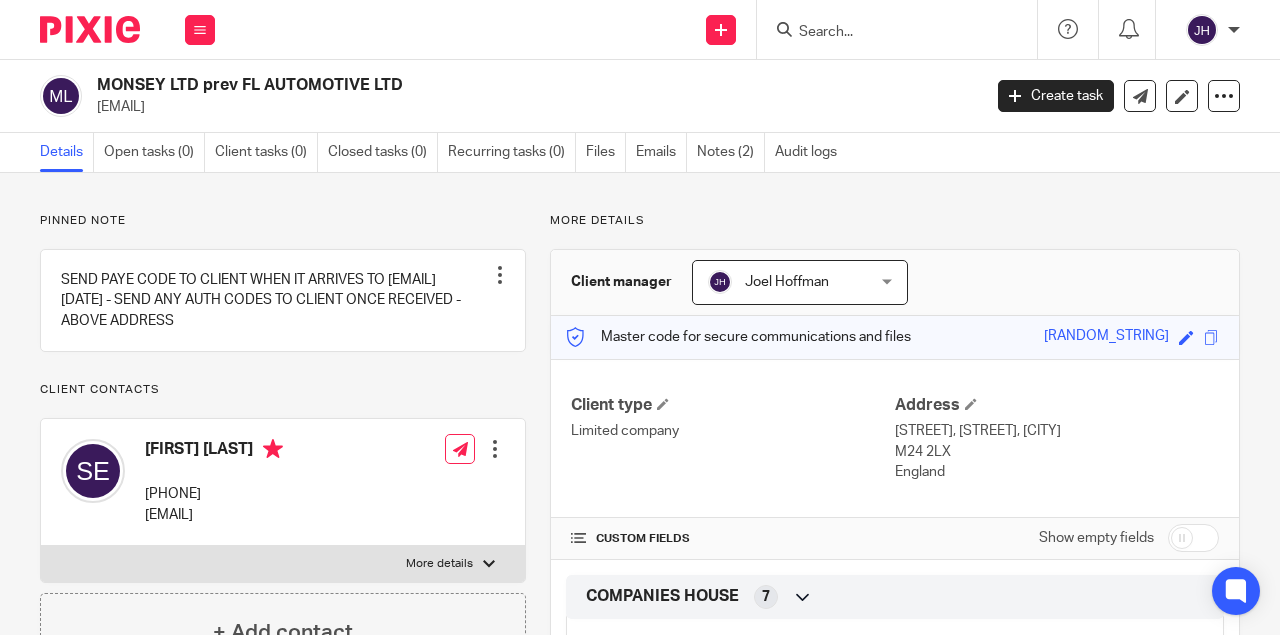 drag, startPoint x: 475, startPoint y: 335, endPoint x: 139, endPoint y: 52, distance: 439.30057 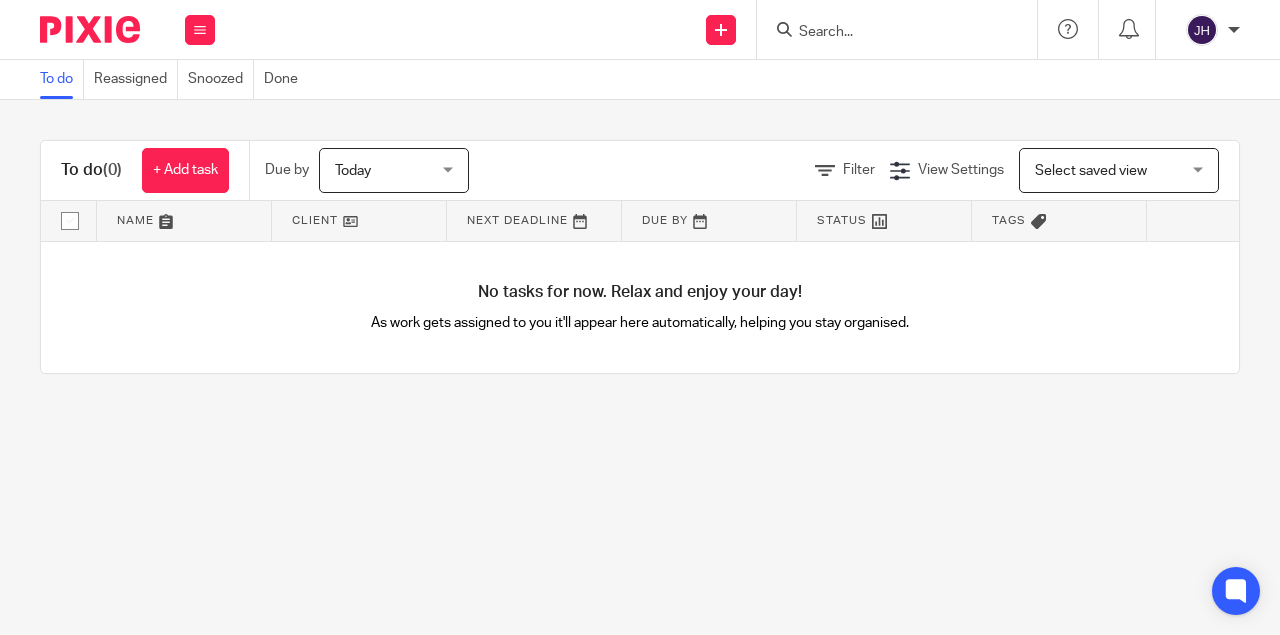 scroll, scrollTop: 0, scrollLeft: 0, axis: both 